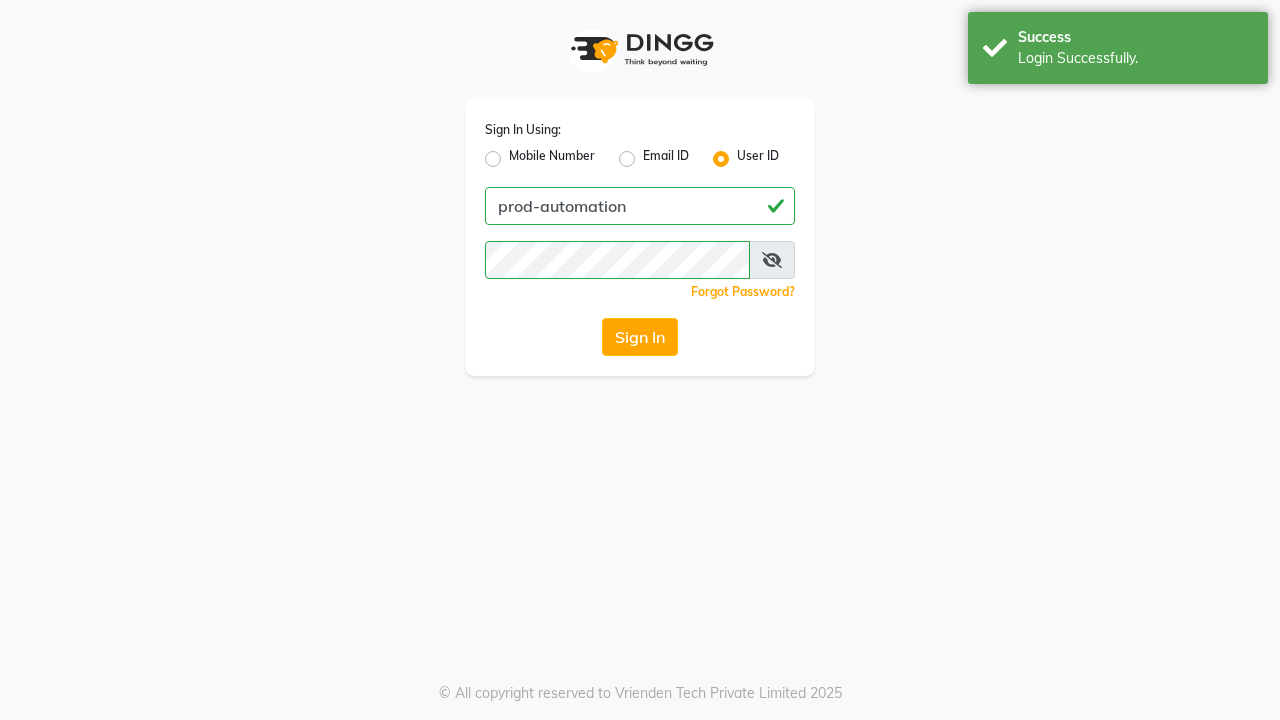 scroll, scrollTop: 0, scrollLeft: 0, axis: both 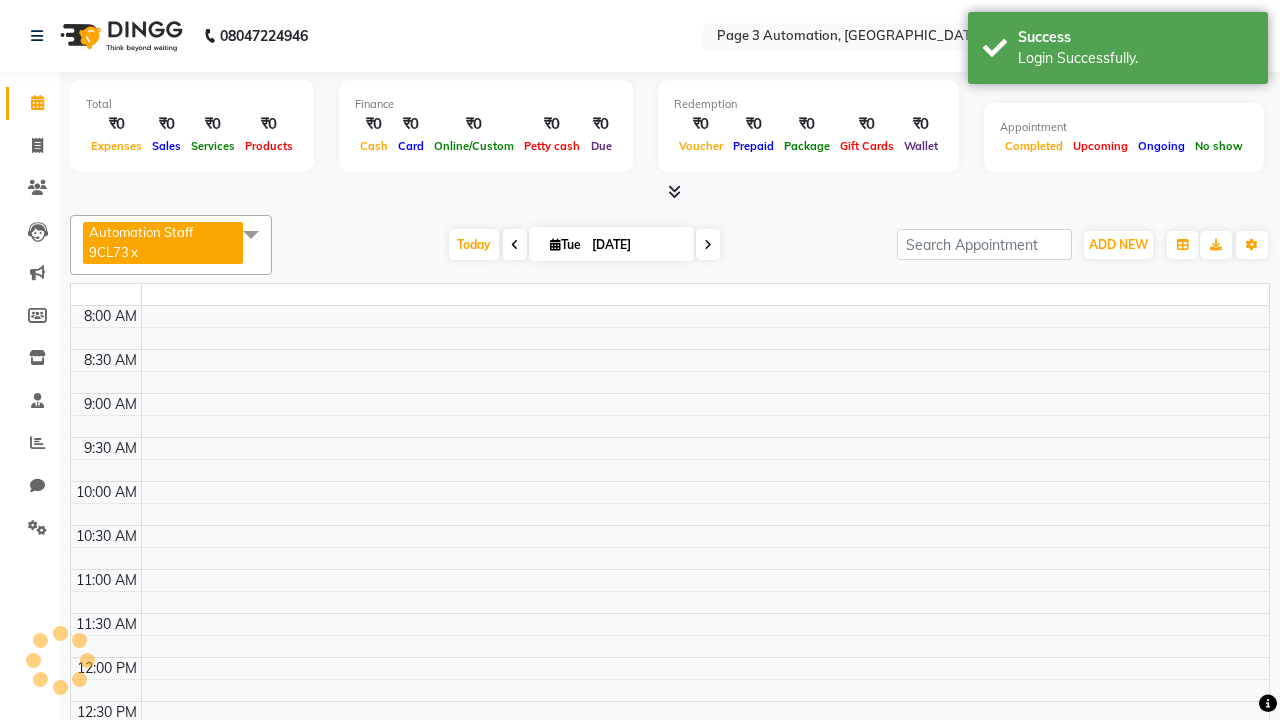 select on "en" 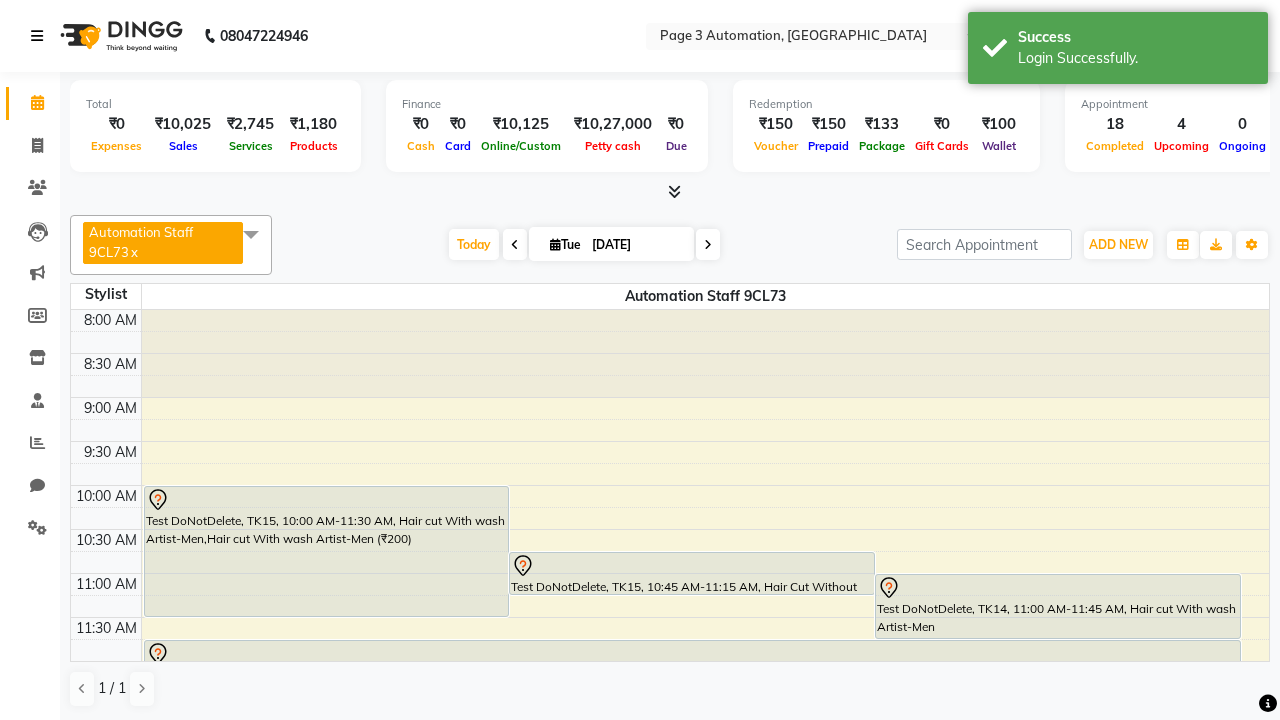 click at bounding box center [37, 36] 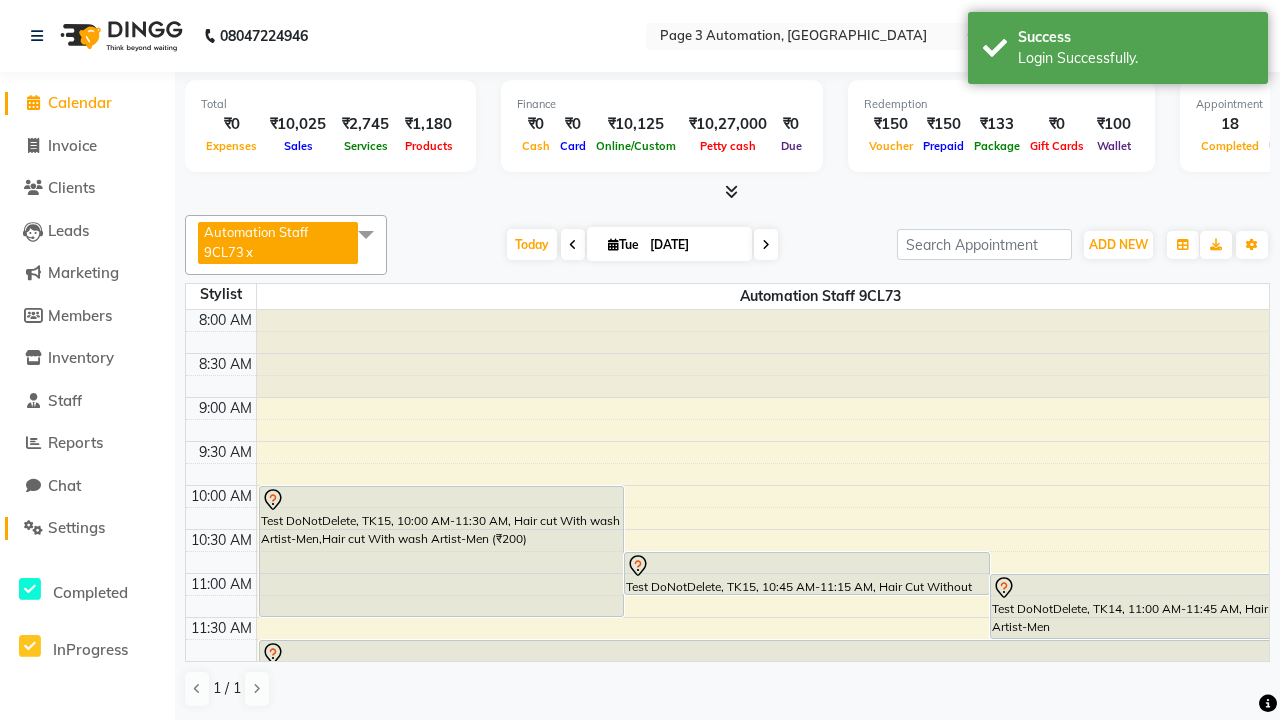 click on "Settings" 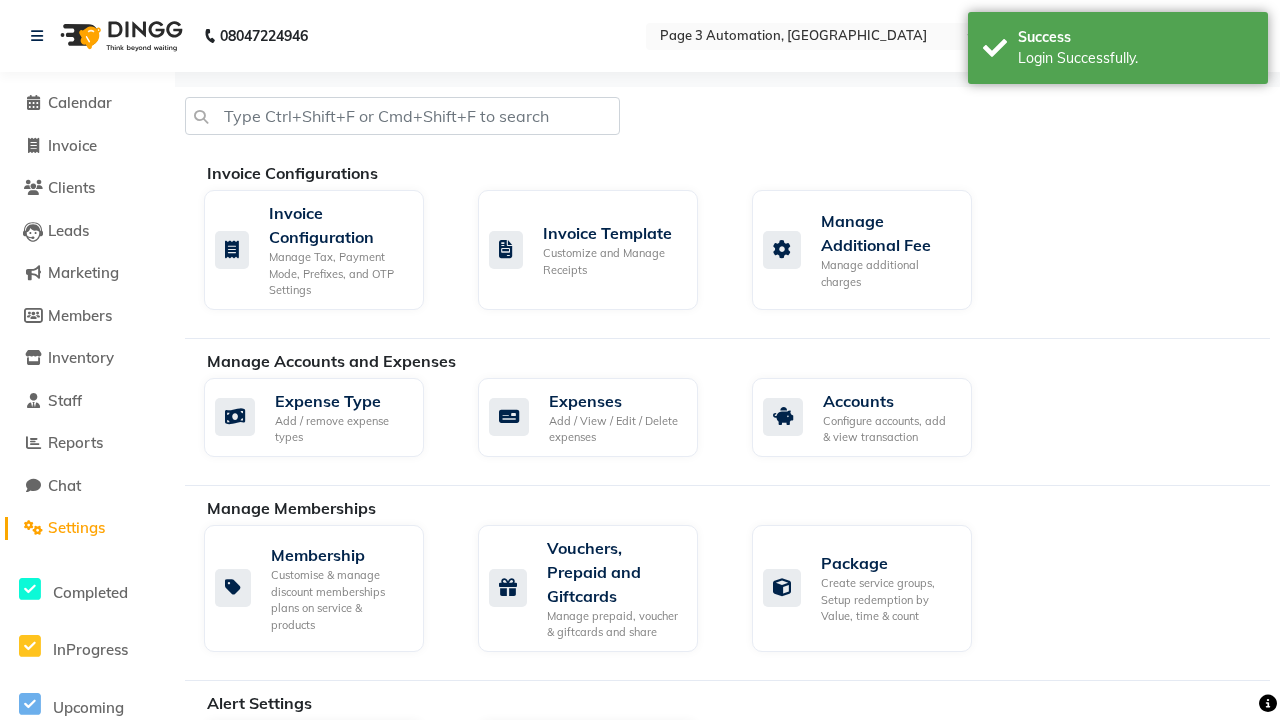 click on "Services" 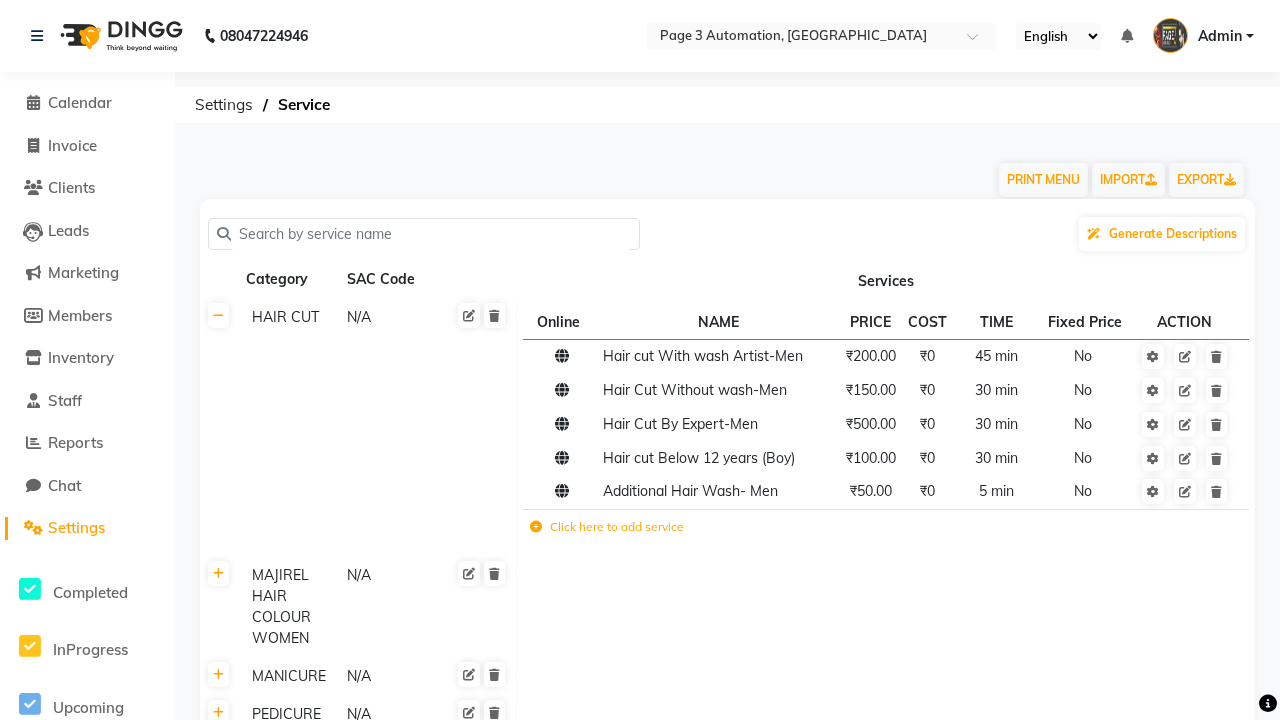 click on "Click here to add category." 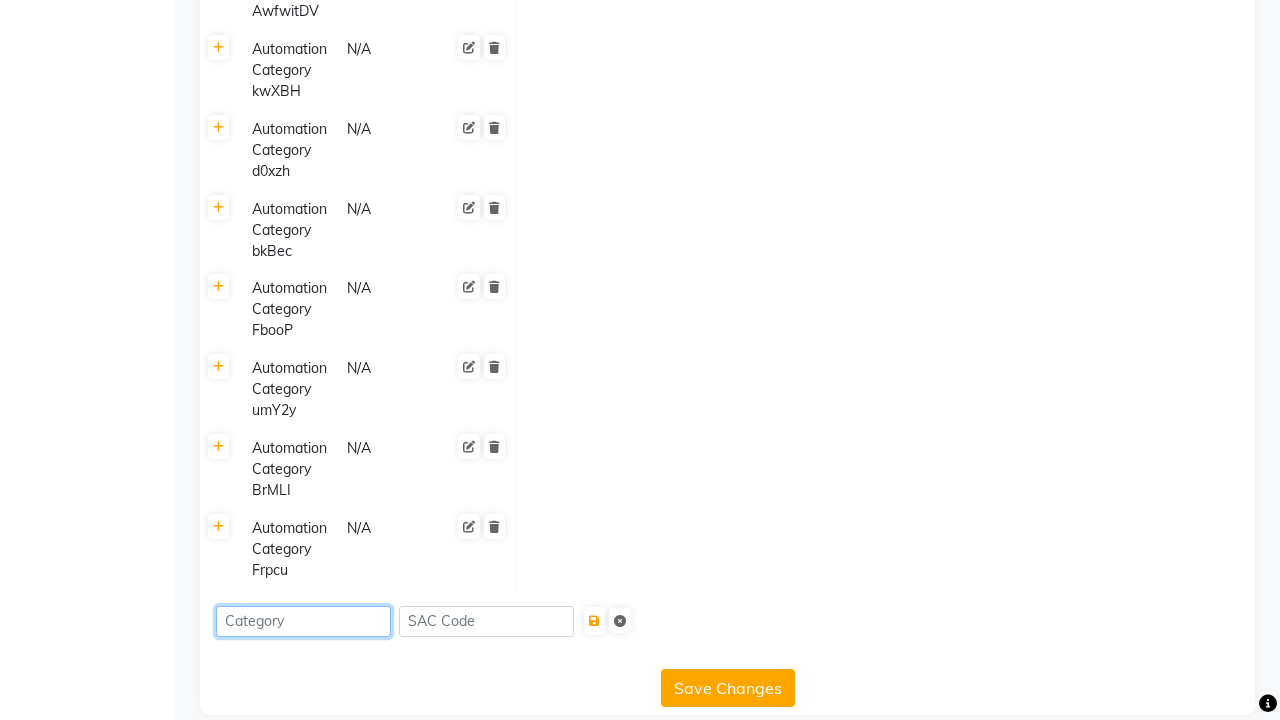 type on "Automation Category B2edK" 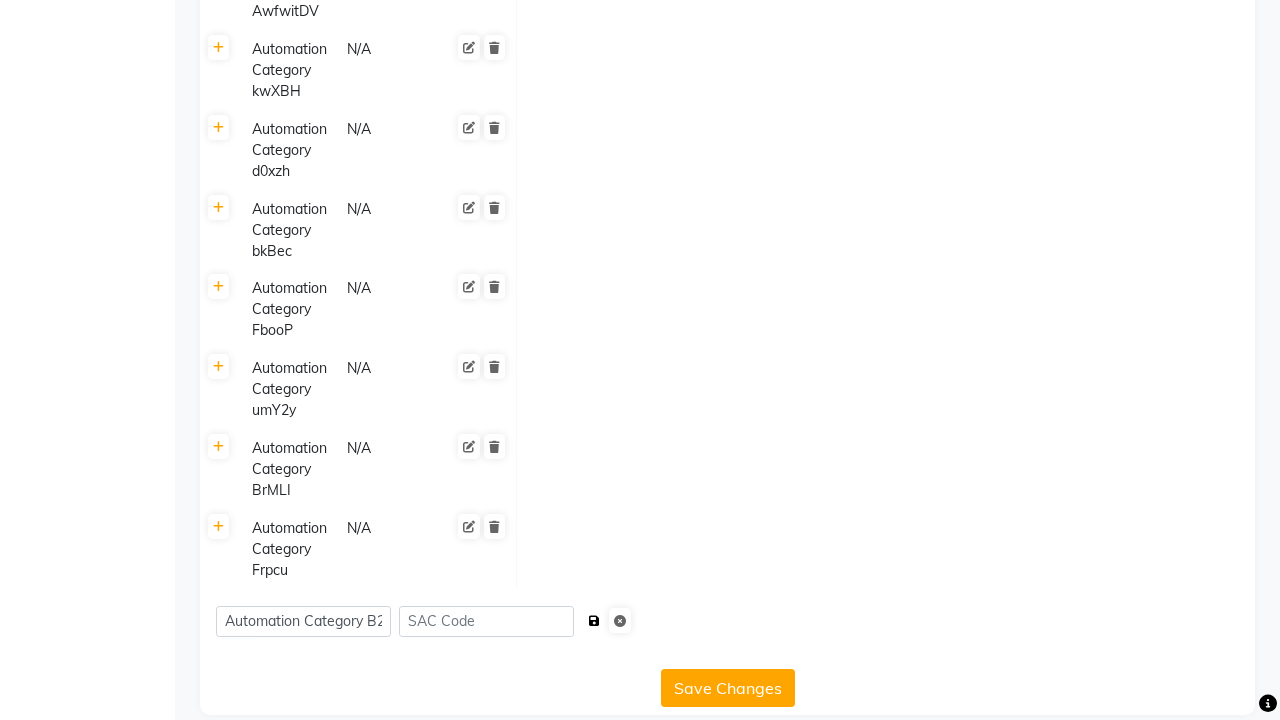 click at bounding box center [594, 621] 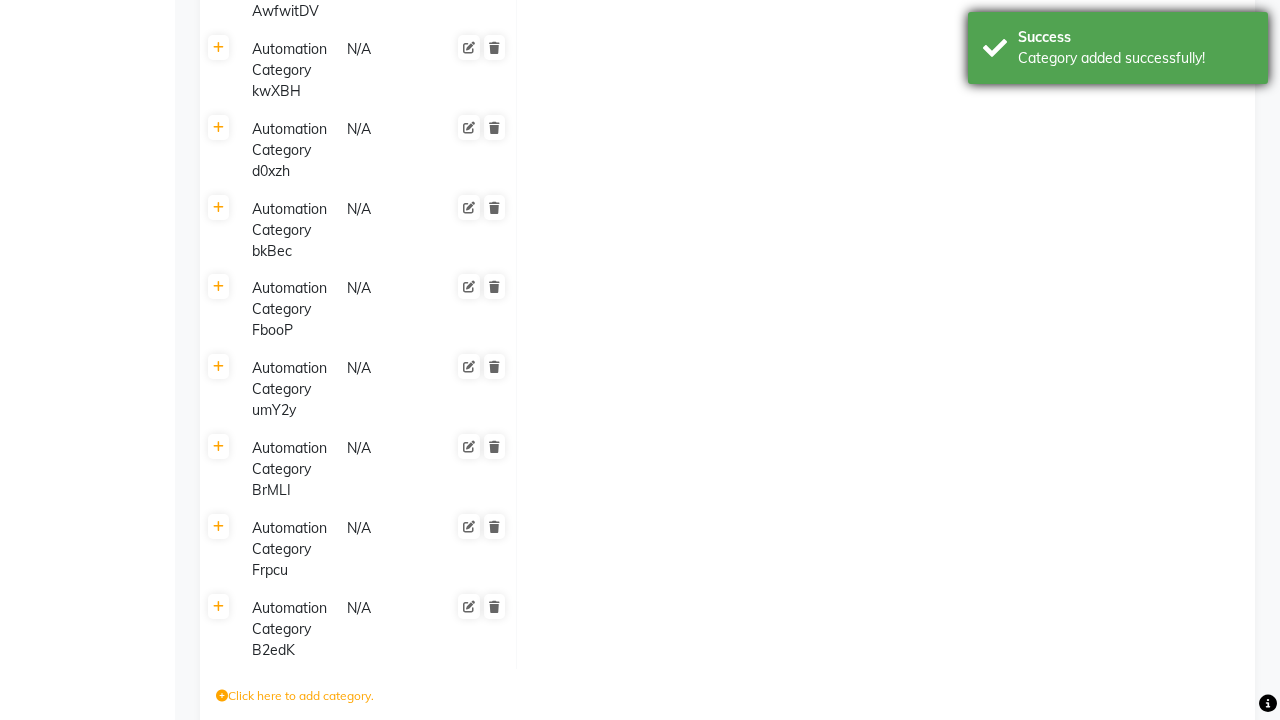click on "Category added successfully!" at bounding box center [1135, 58] 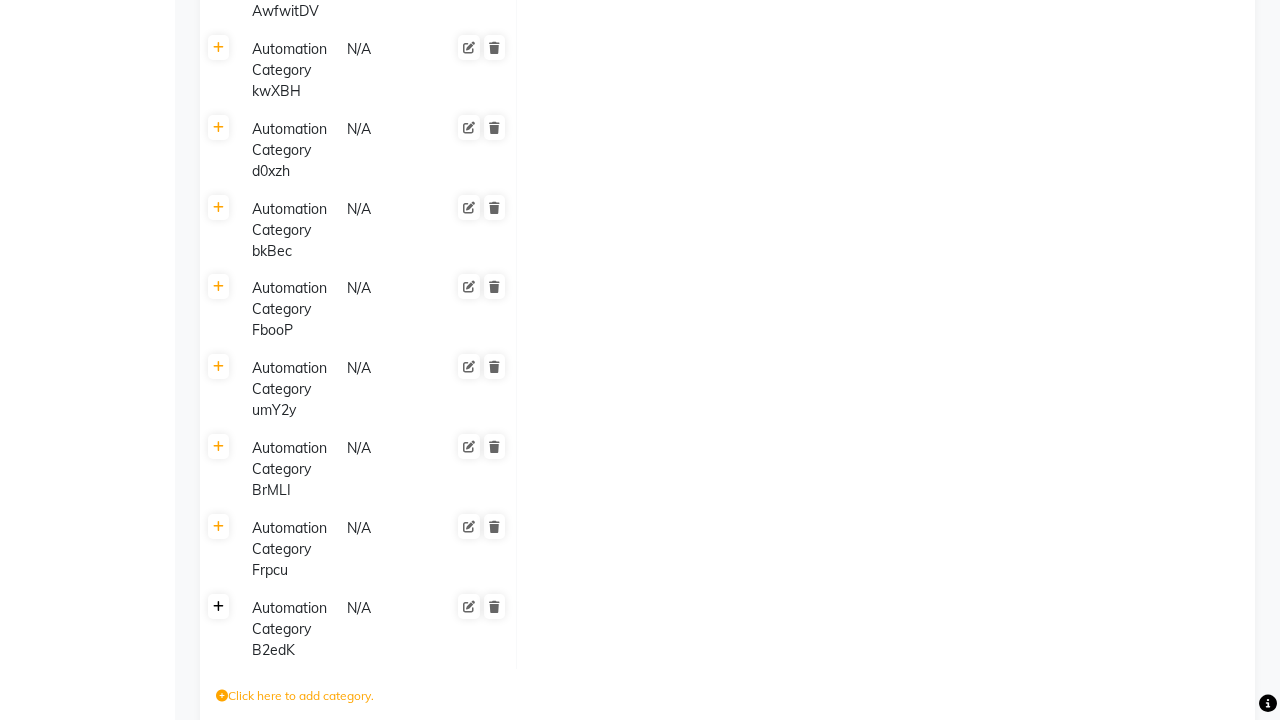 click 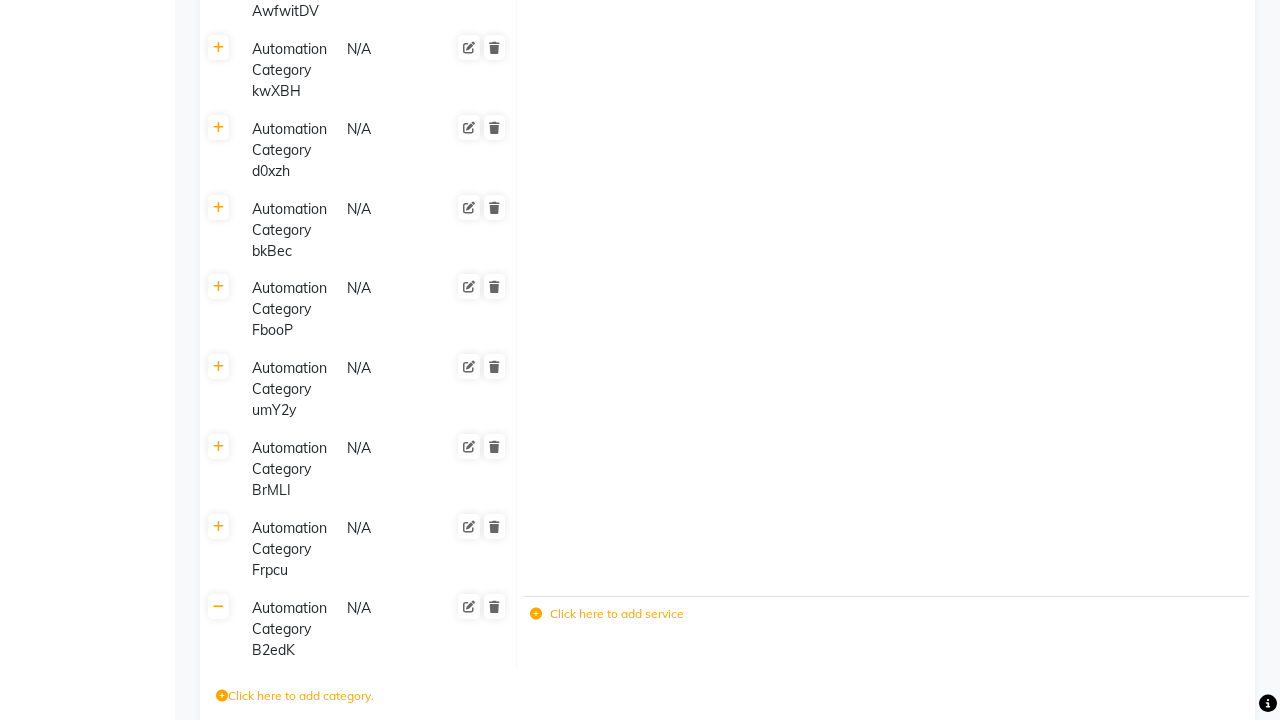 click 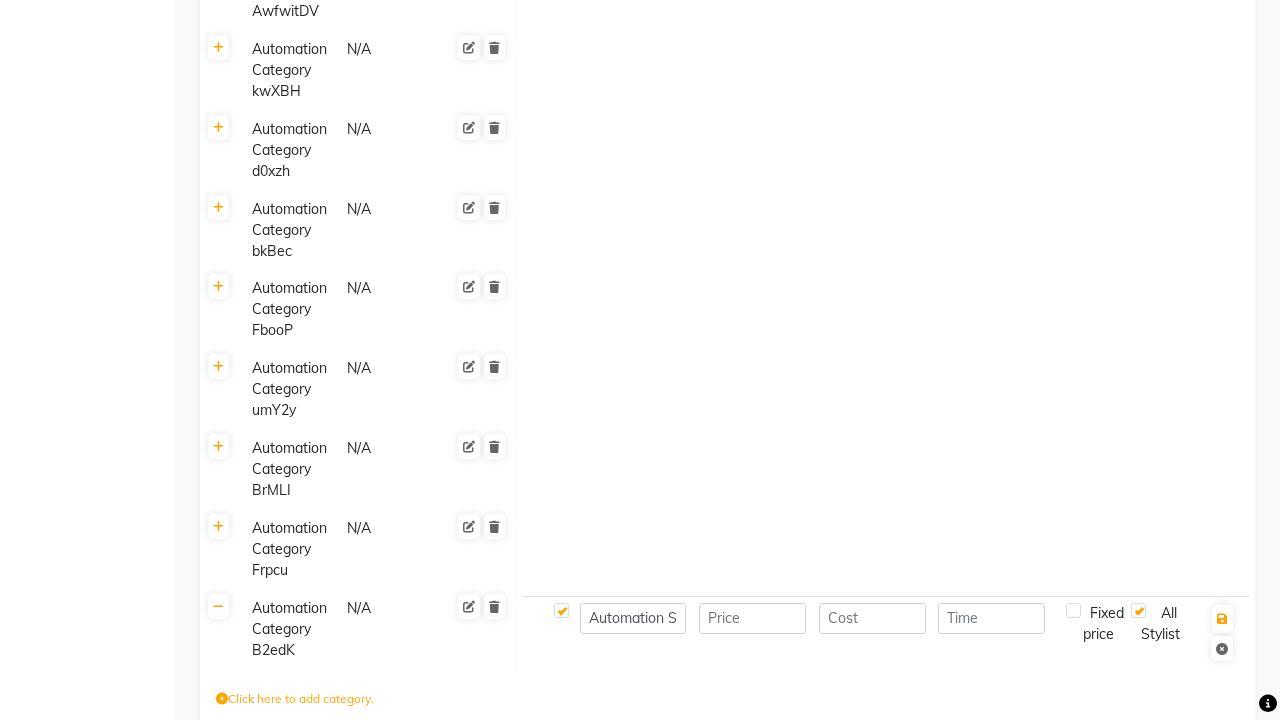 type on "Automation Service- zbI37" 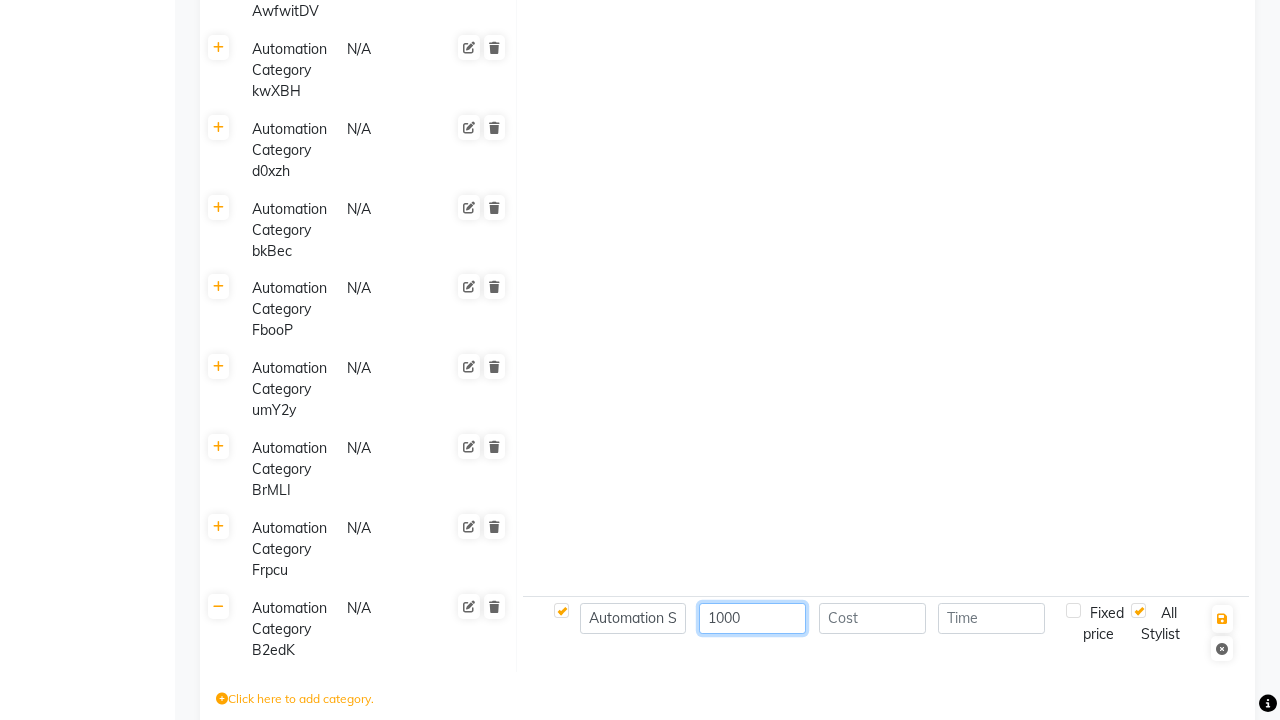 type on "1000" 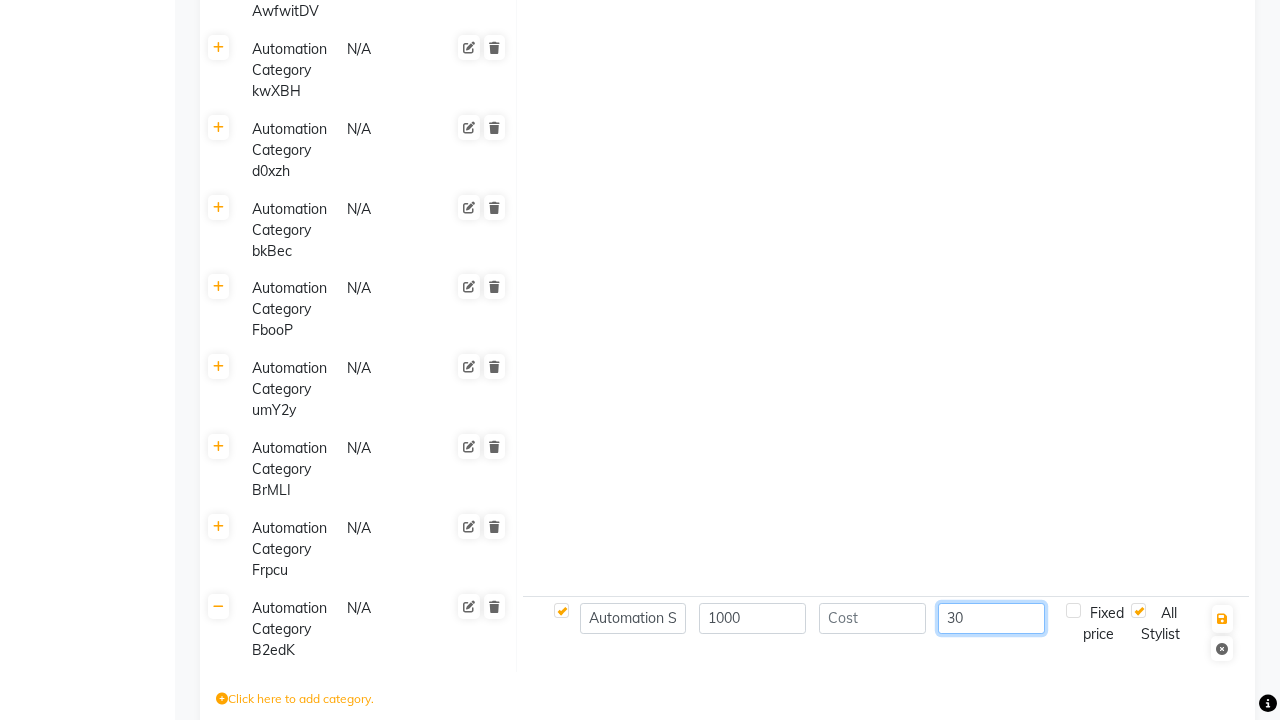 scroll, scrollTop: 0, scrollLeft: 0, axis: both 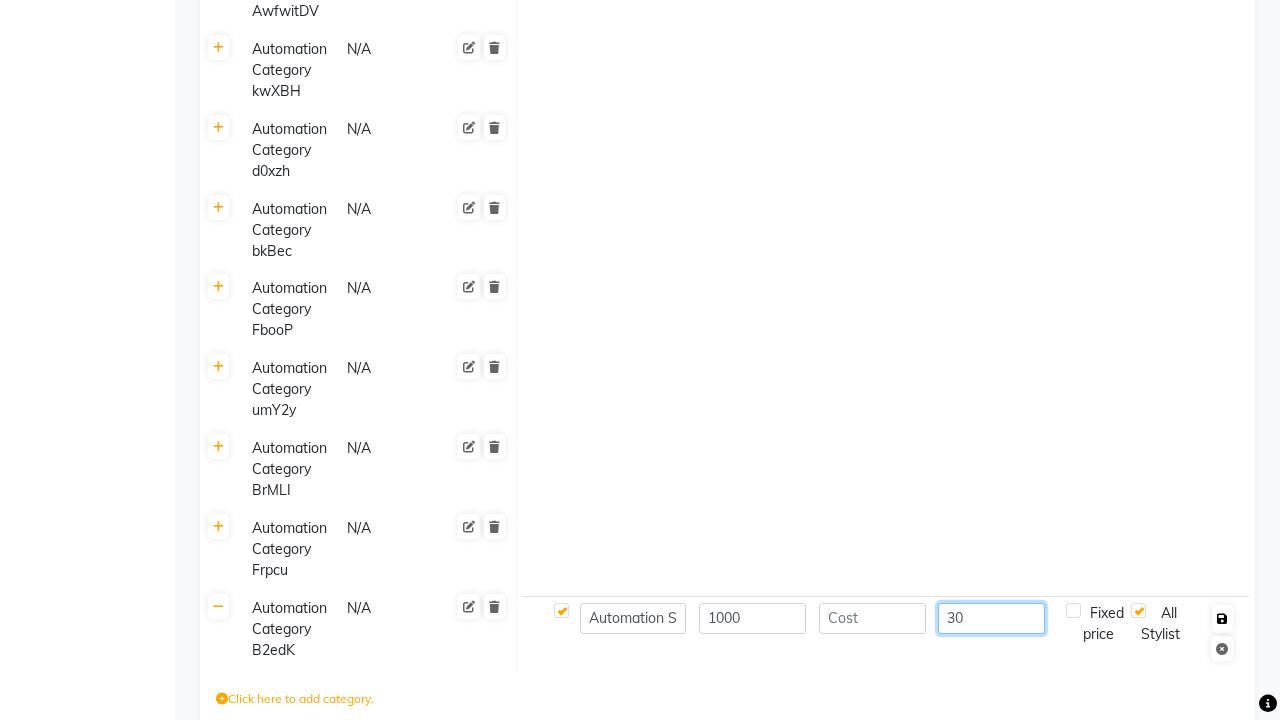 type on "30" 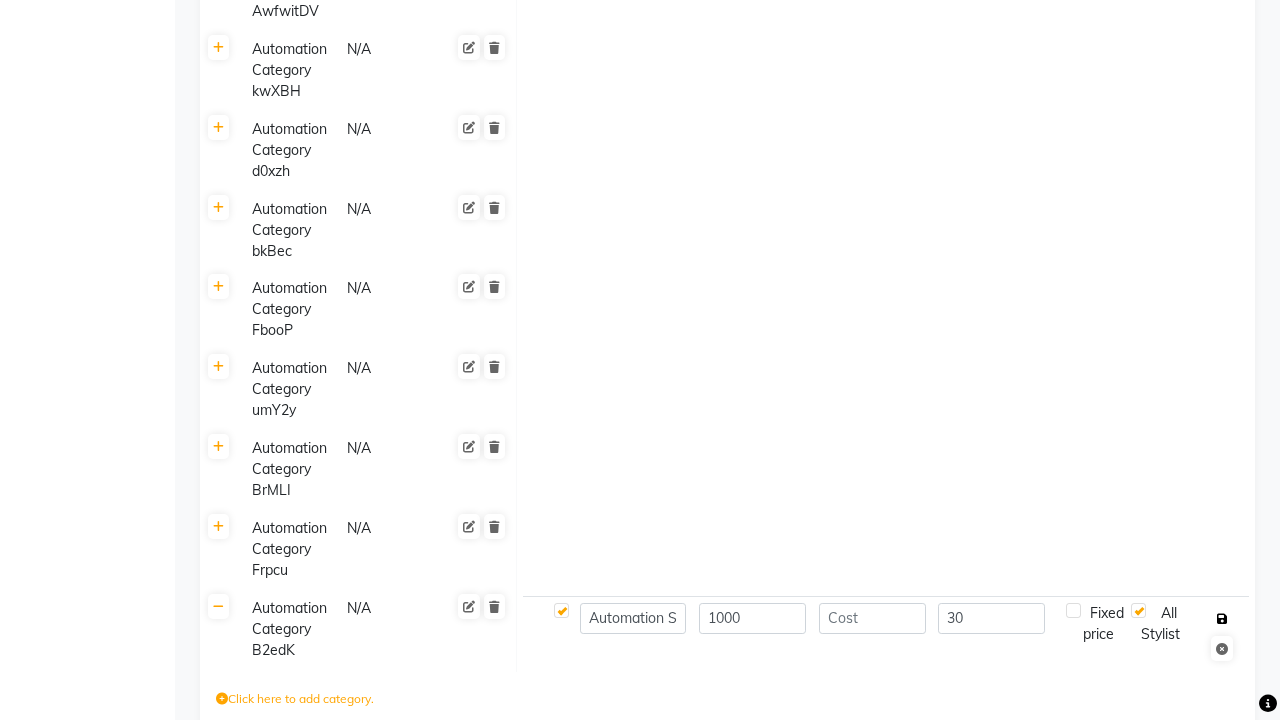 click at bounding box center [1222, 619] 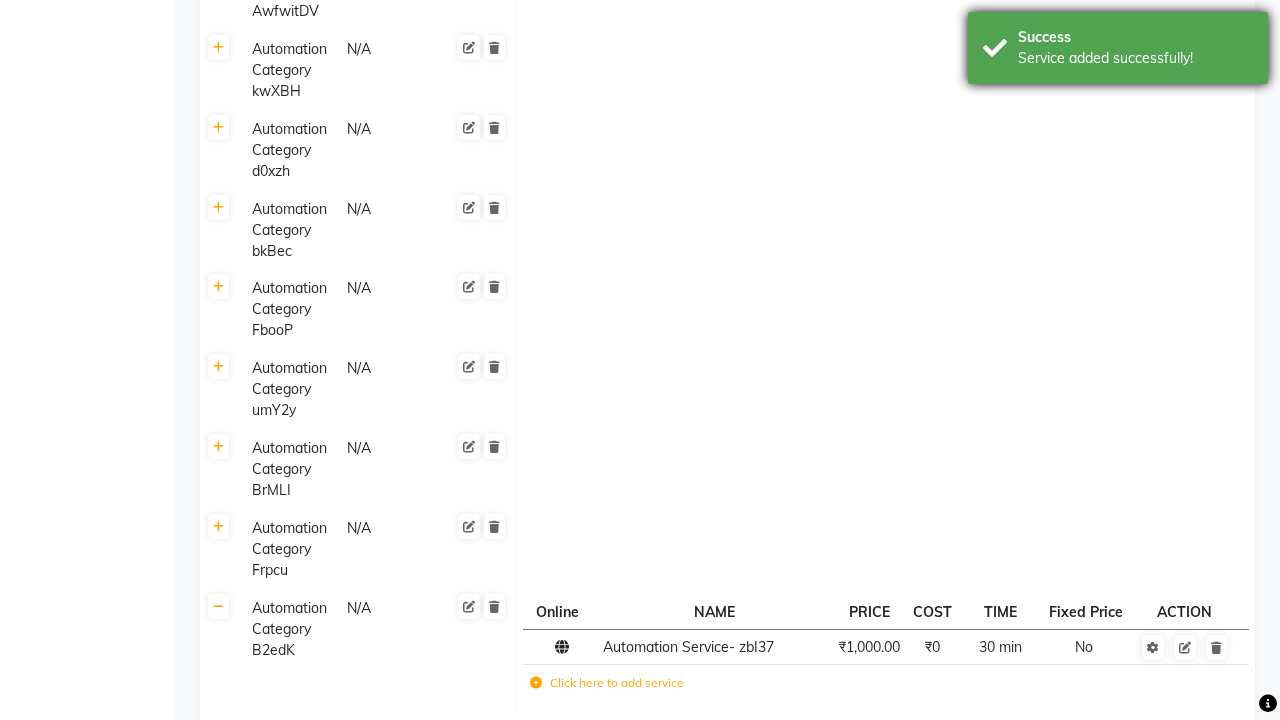 click on "Service added successfully!" at bounding box center [1135, 58] 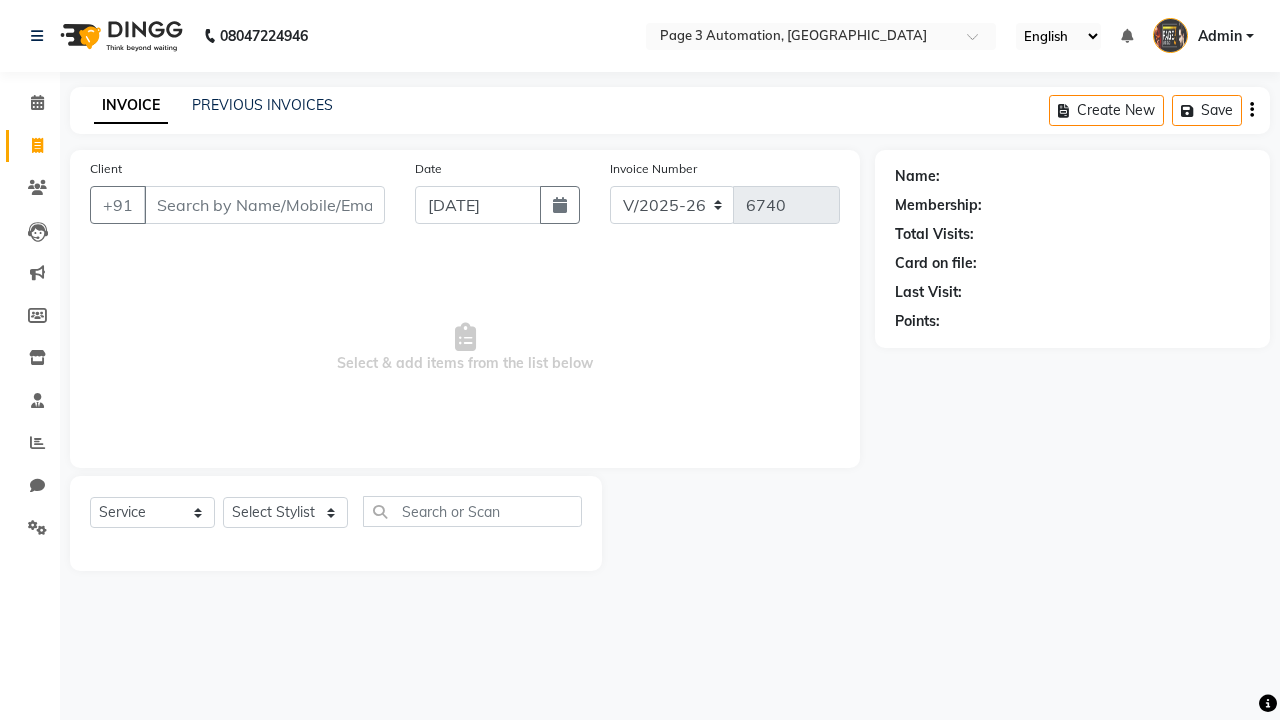 select on "2774" 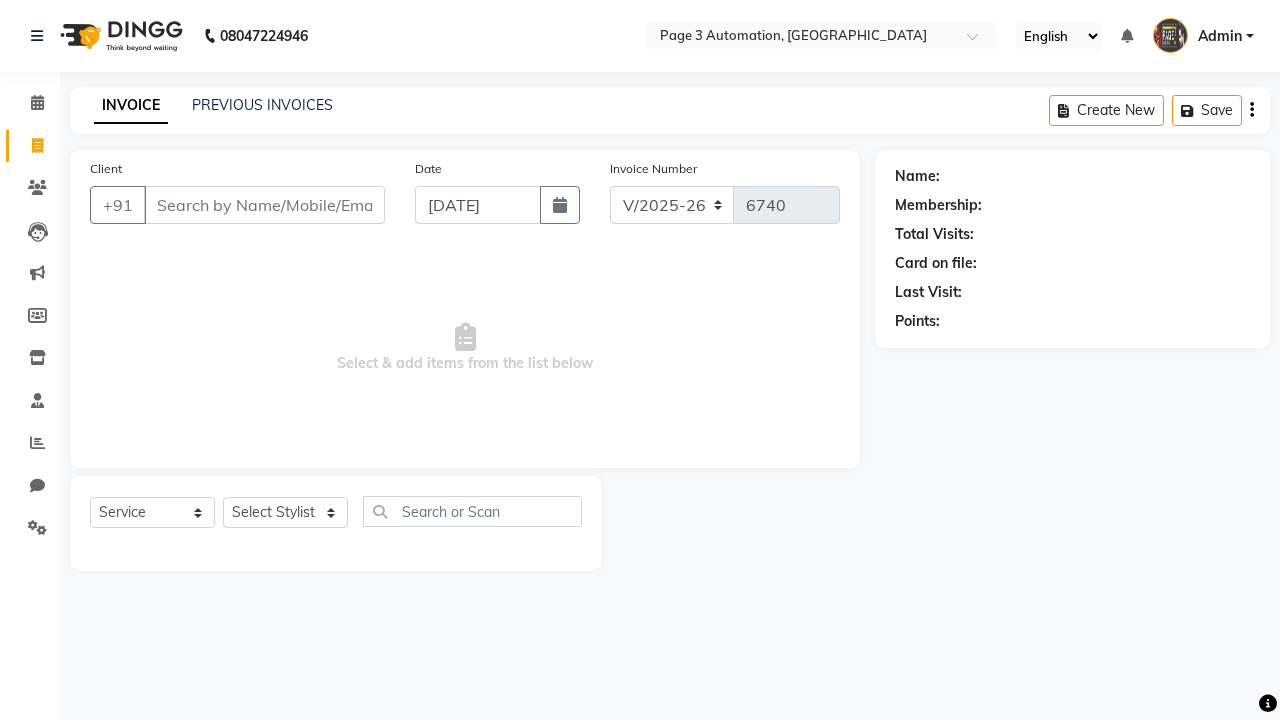 select on "711" 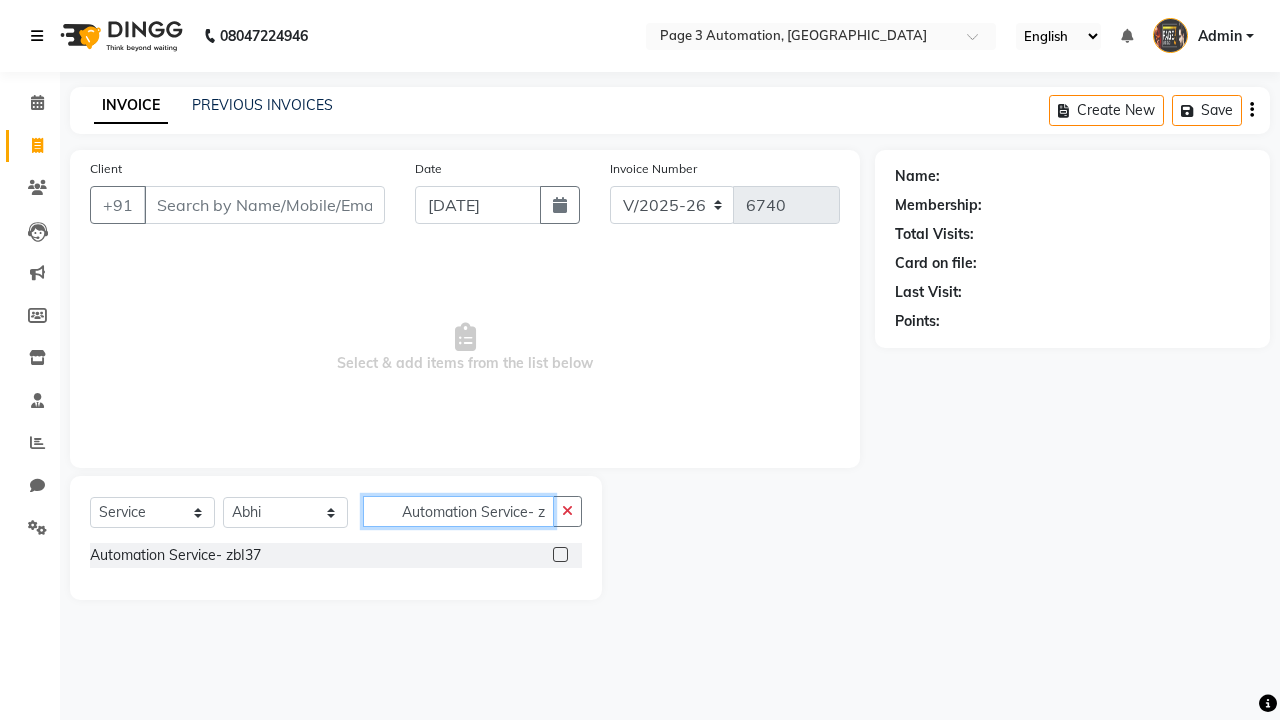 type on "Automation Service- zbI37" 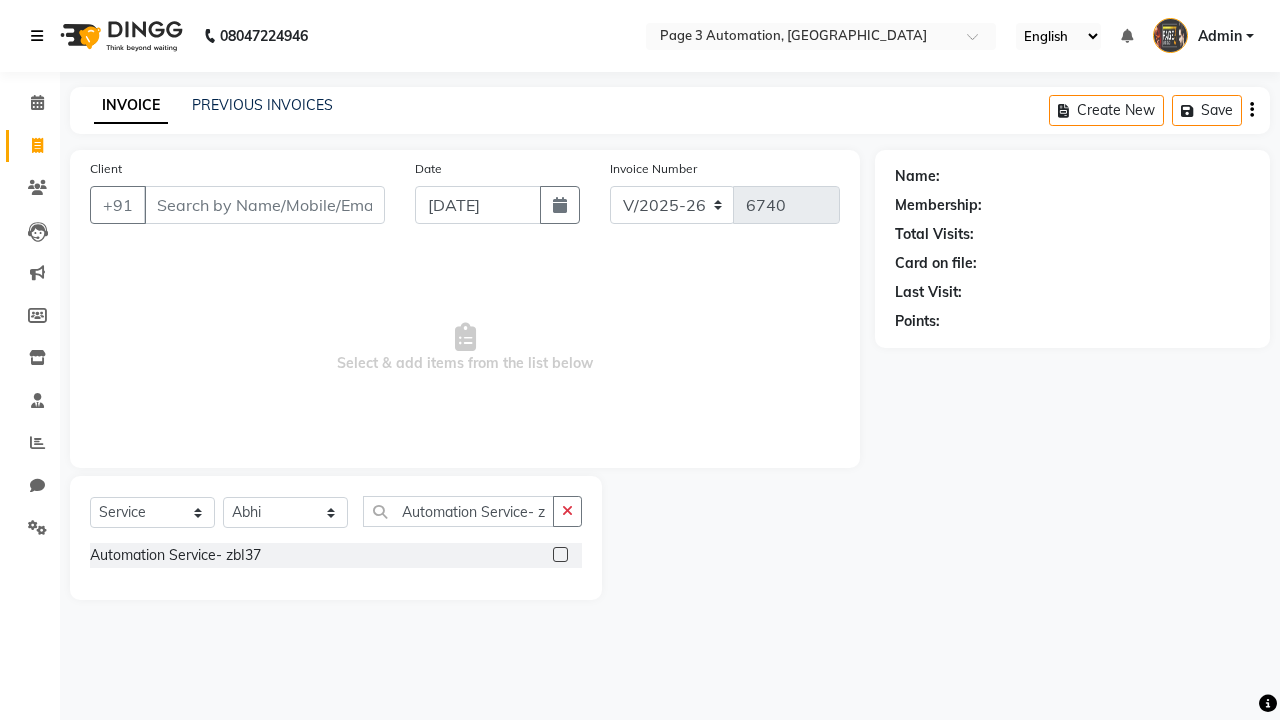 click at bounding box center (37, 36) 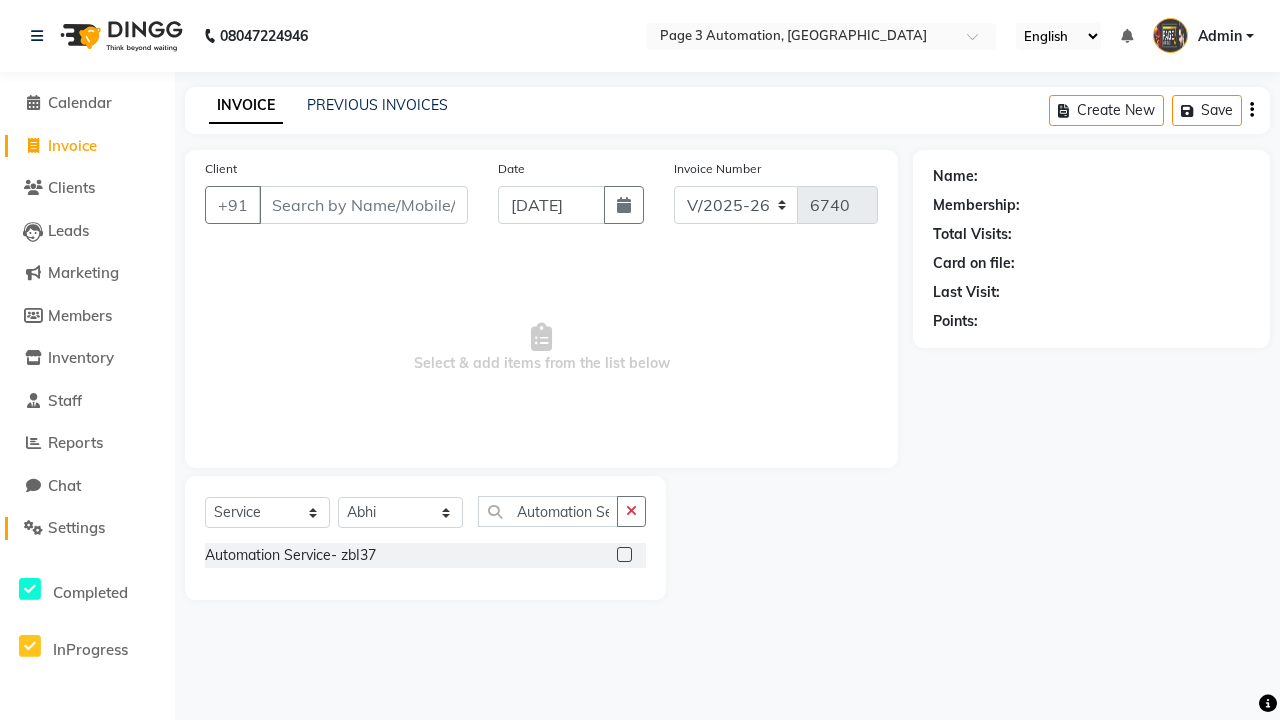 click on "Settings" 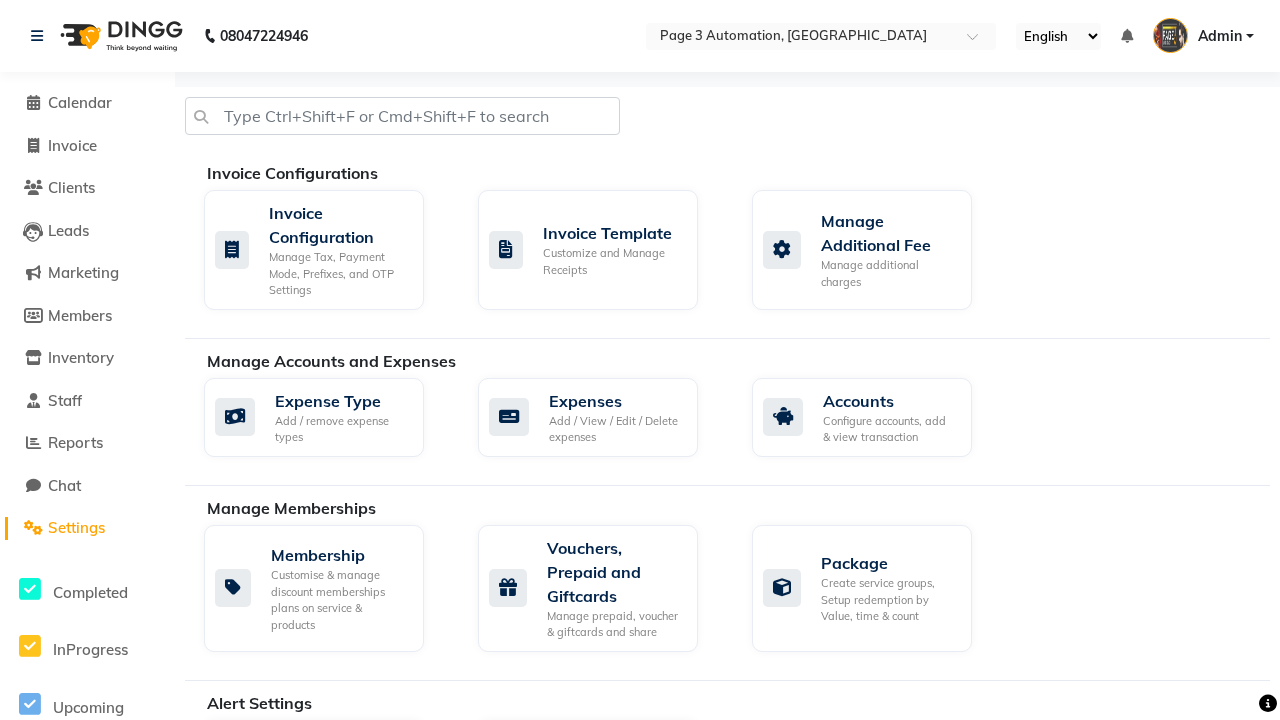 click on "Services" 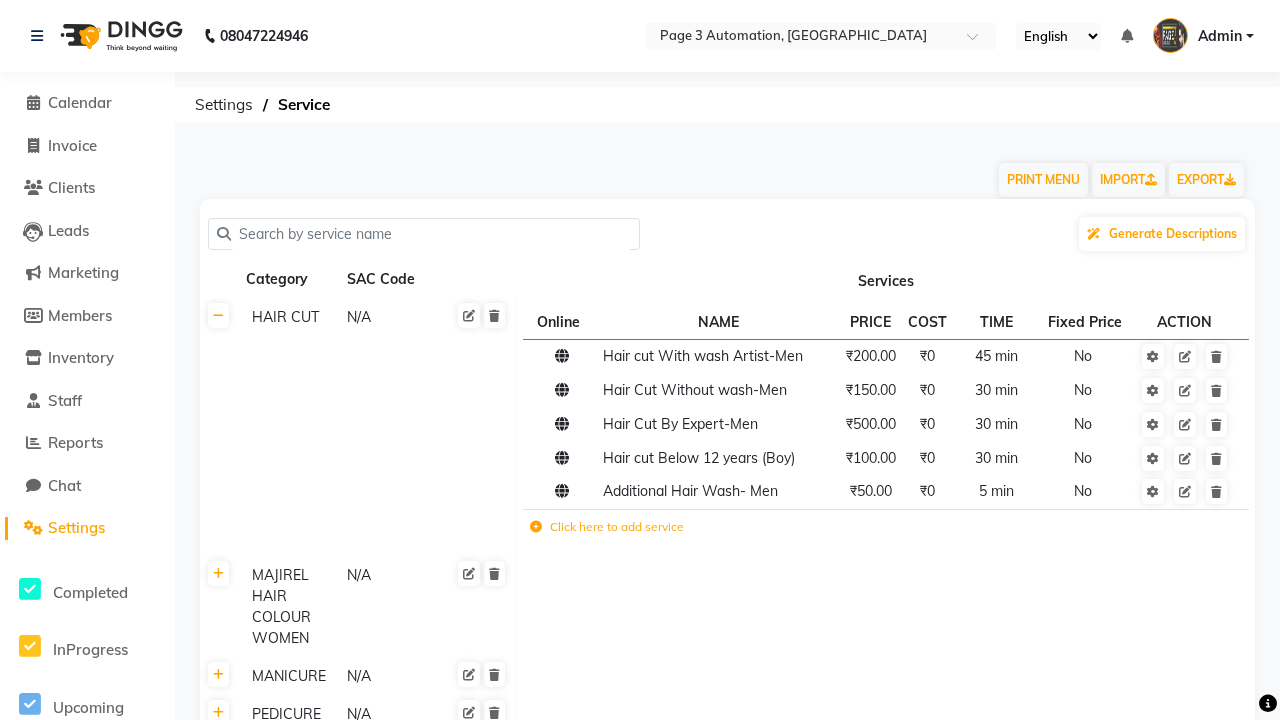 click 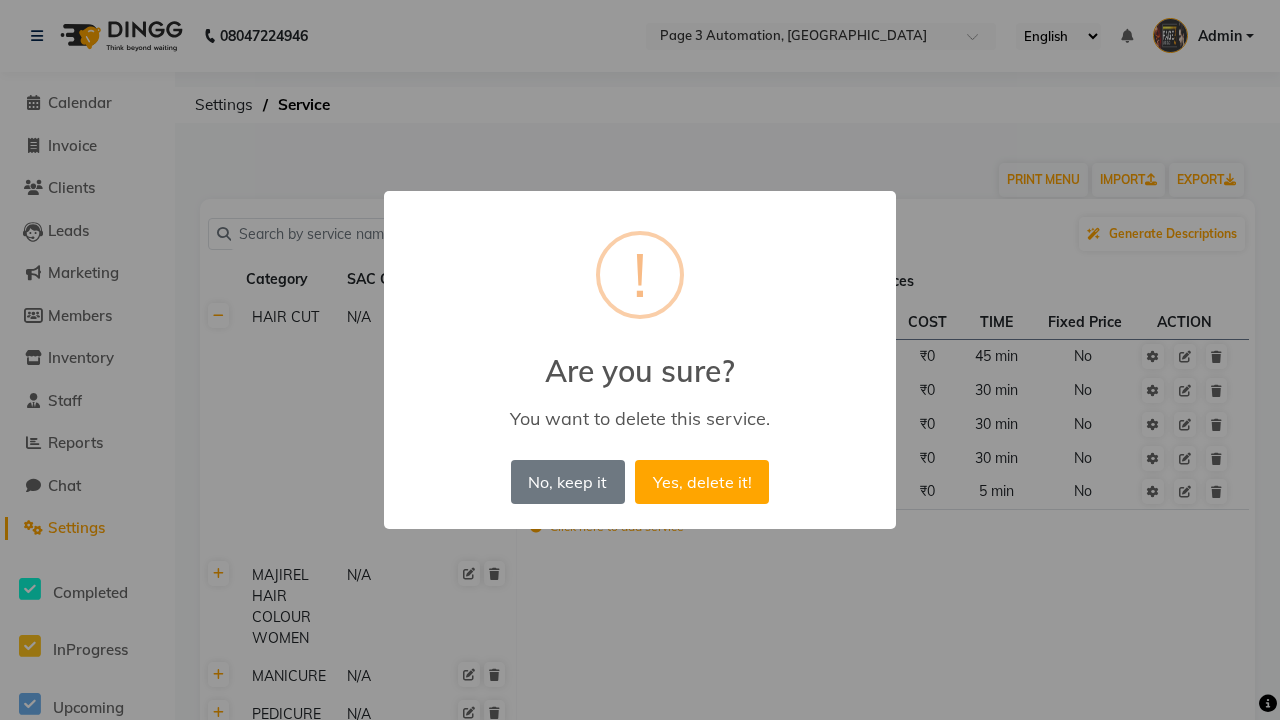 scroll, scrollTop: 9235, scrollLeft: 0, axis: vertical 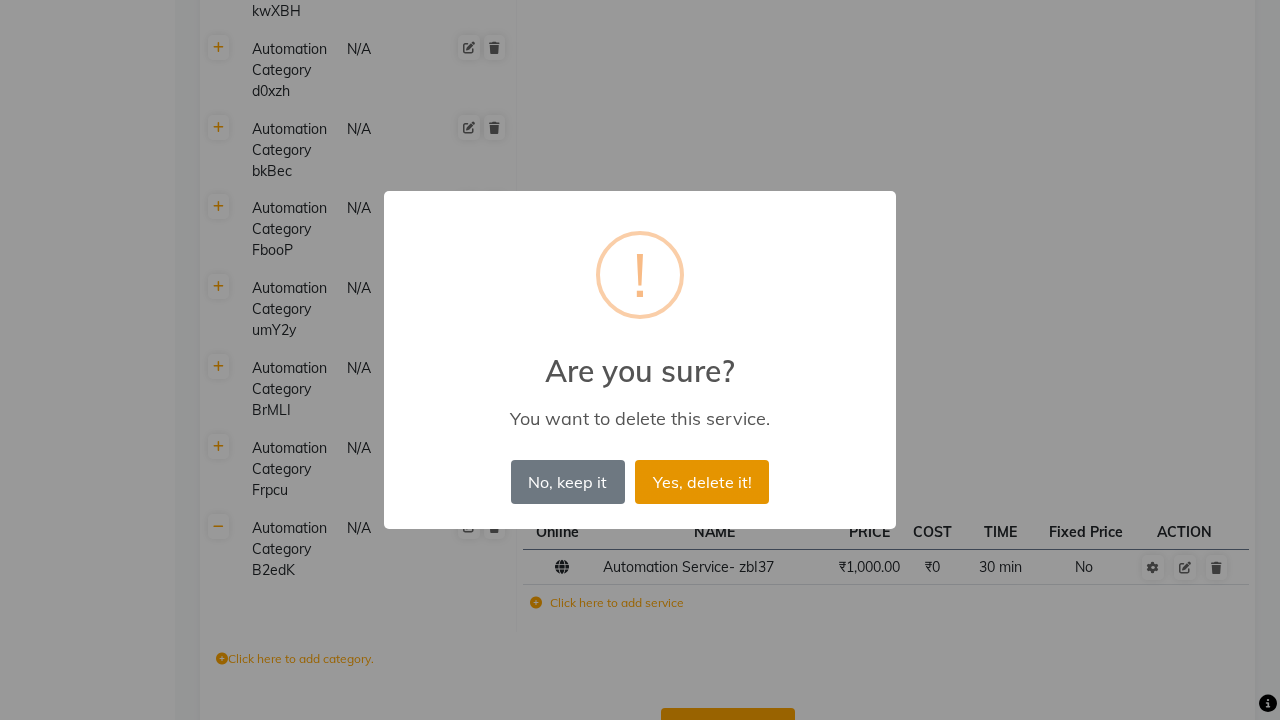 click on "Yes, delete it!" at bounding box center [702, 482] 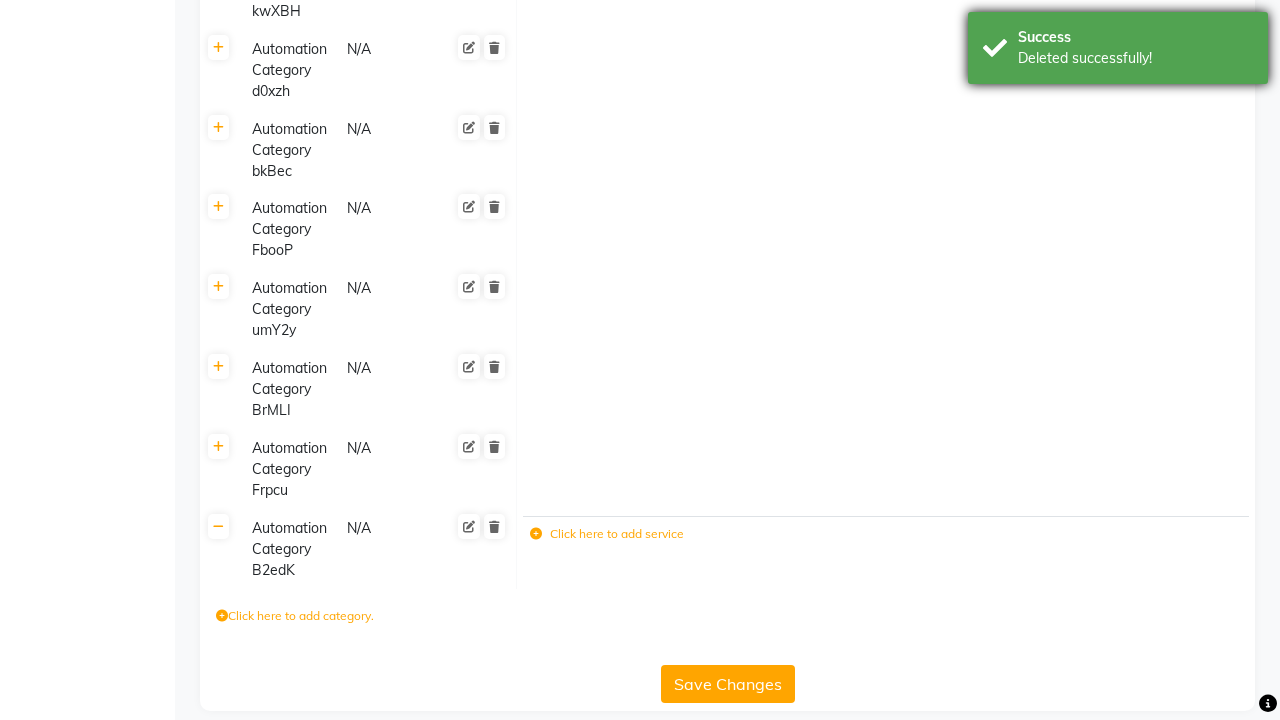 click on "Deleted successfully!" at bounding box center (1135, 58) 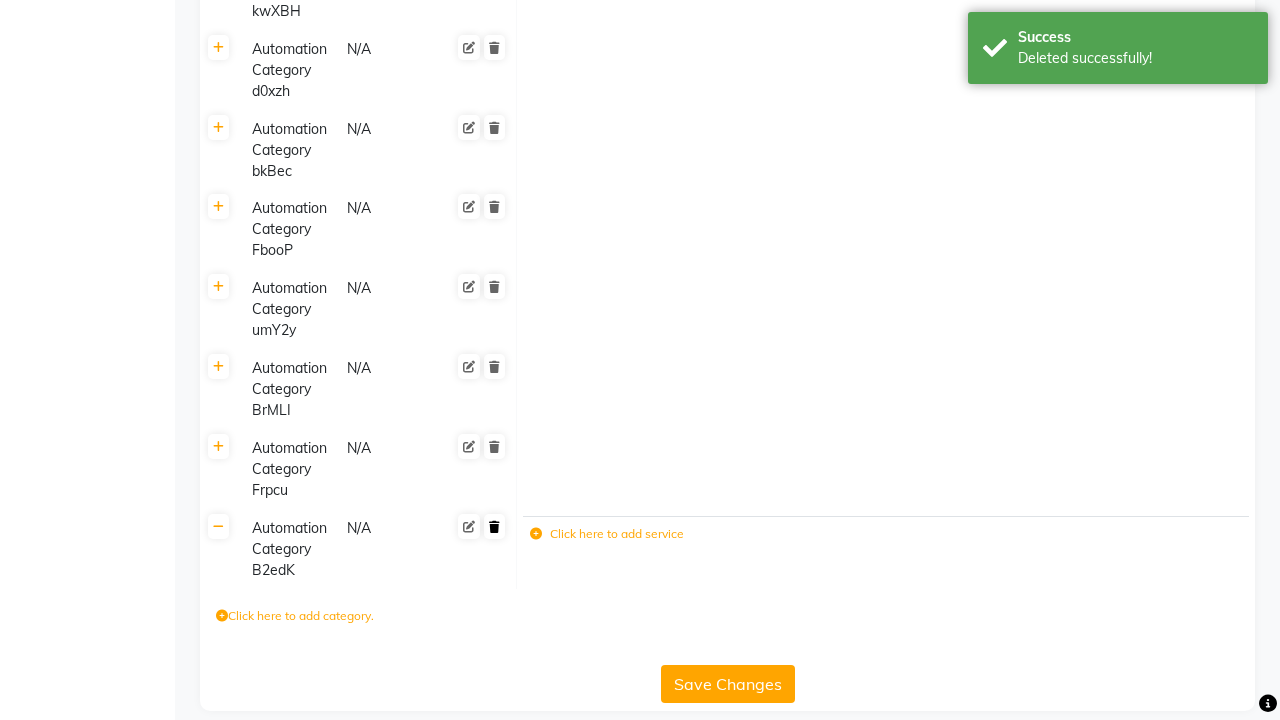 click 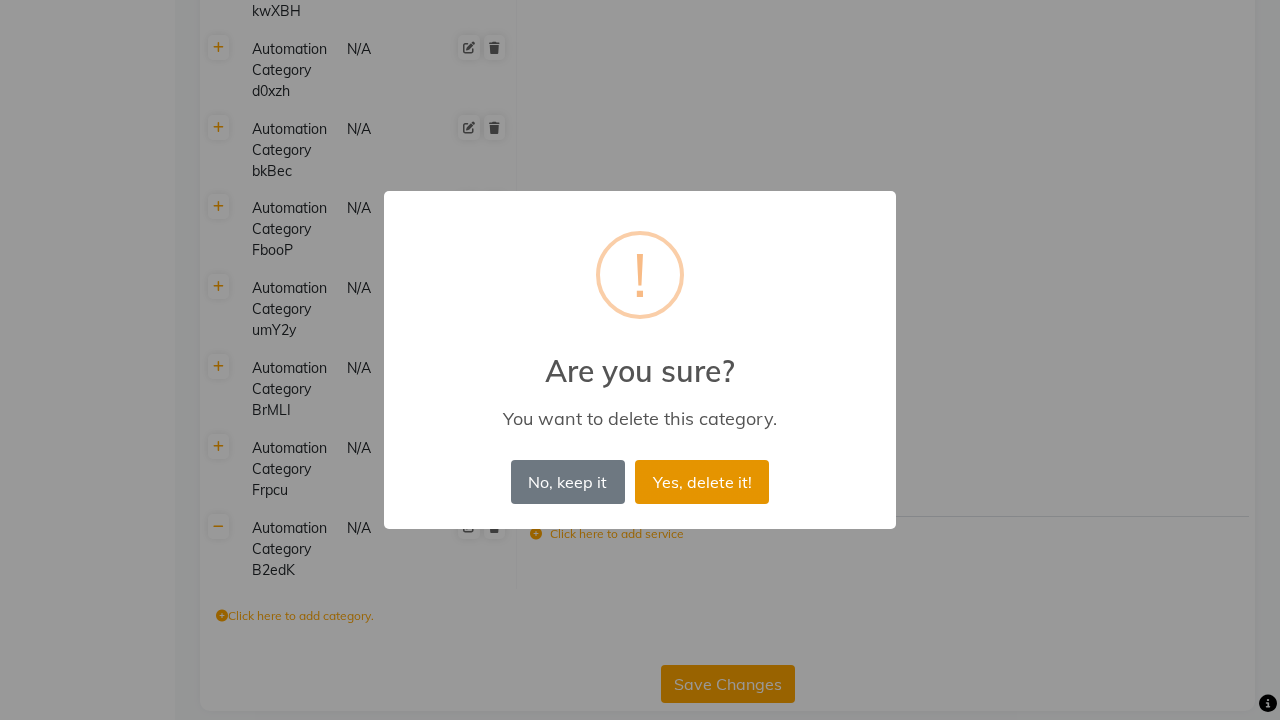 click on "Yes, delete it!" at bounding box center [702, 482] 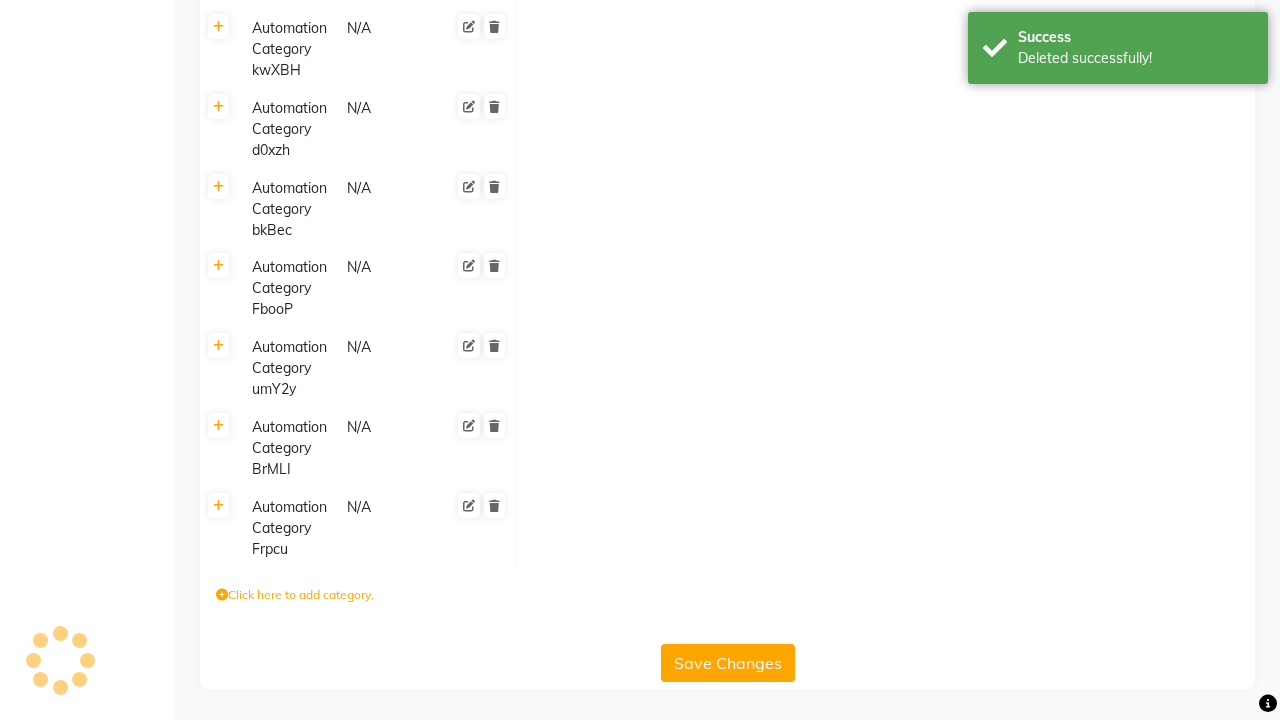 scroll, scrollTop: 9155, scrollLeft: 0, axis: vertical 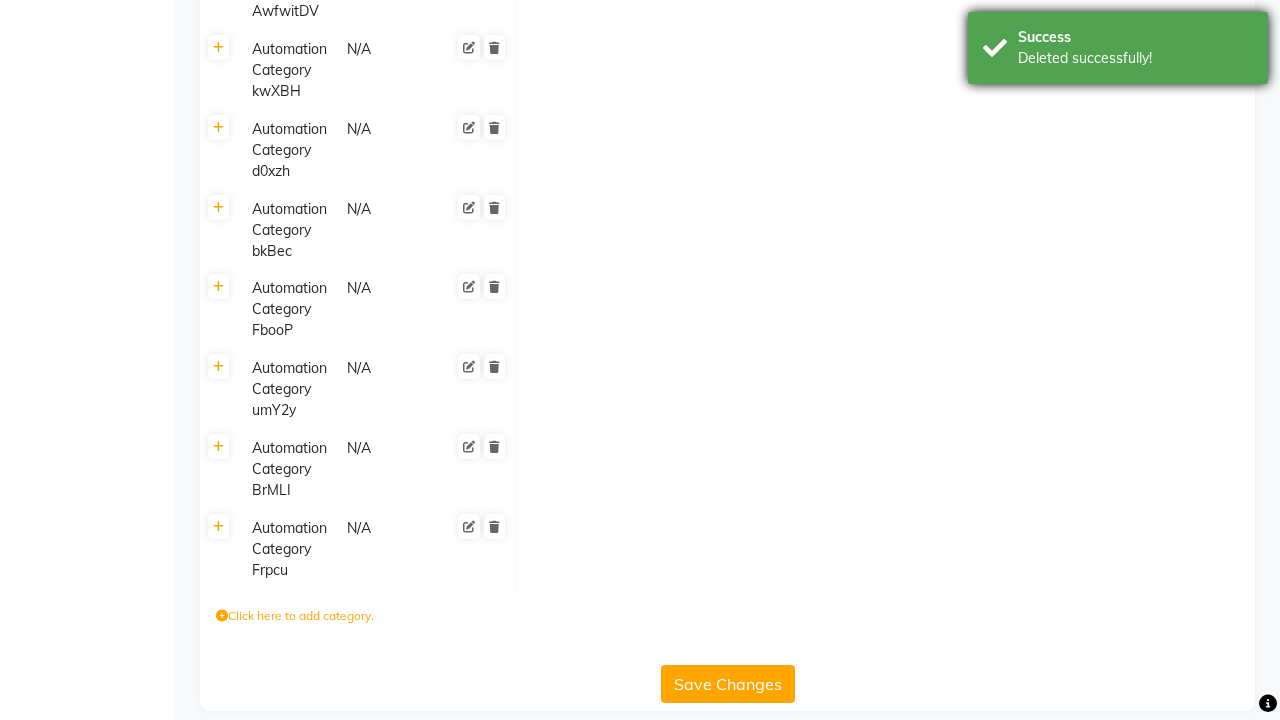 click on "Deleted successfully!" at bounding box center [1135, 58] 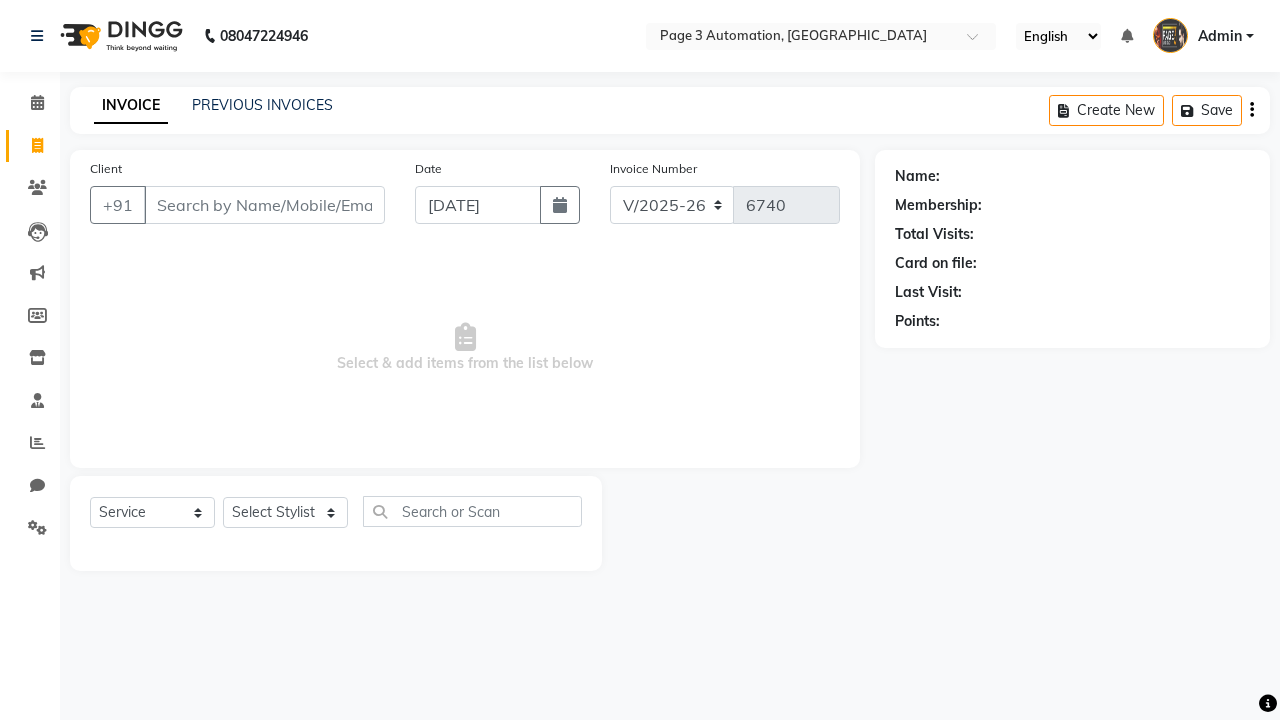 select on "2774" 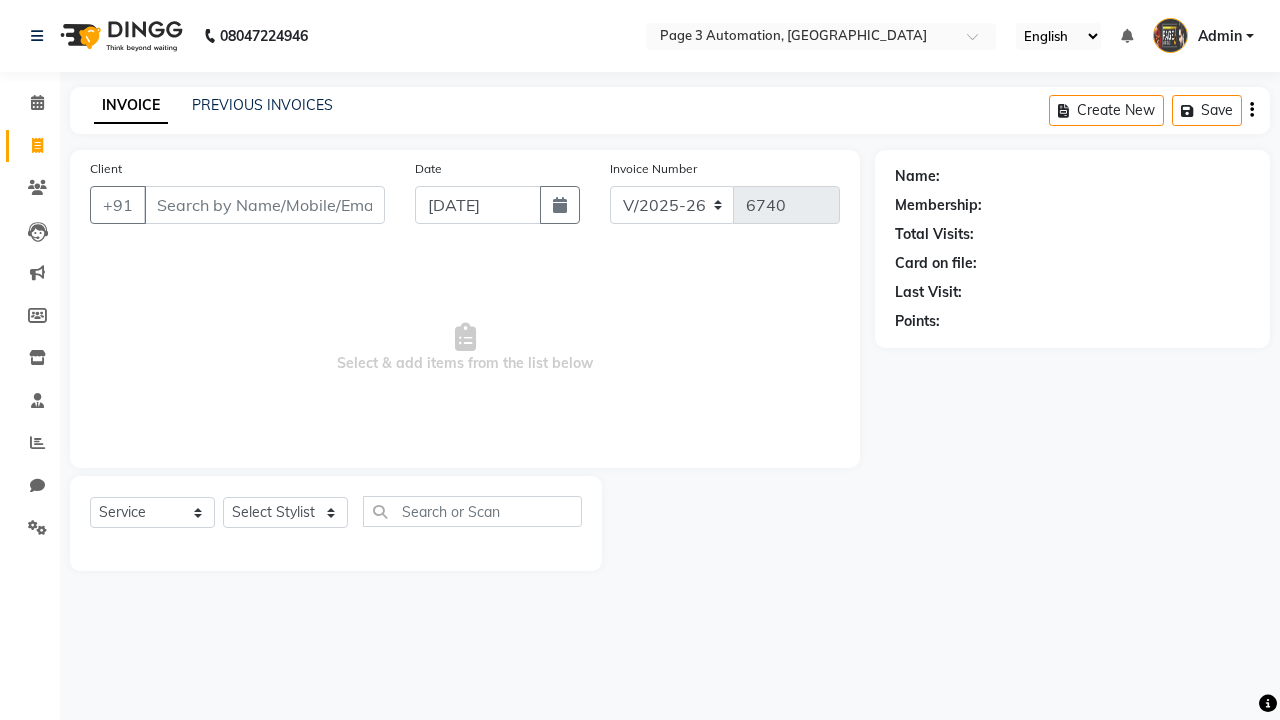 select on "711" 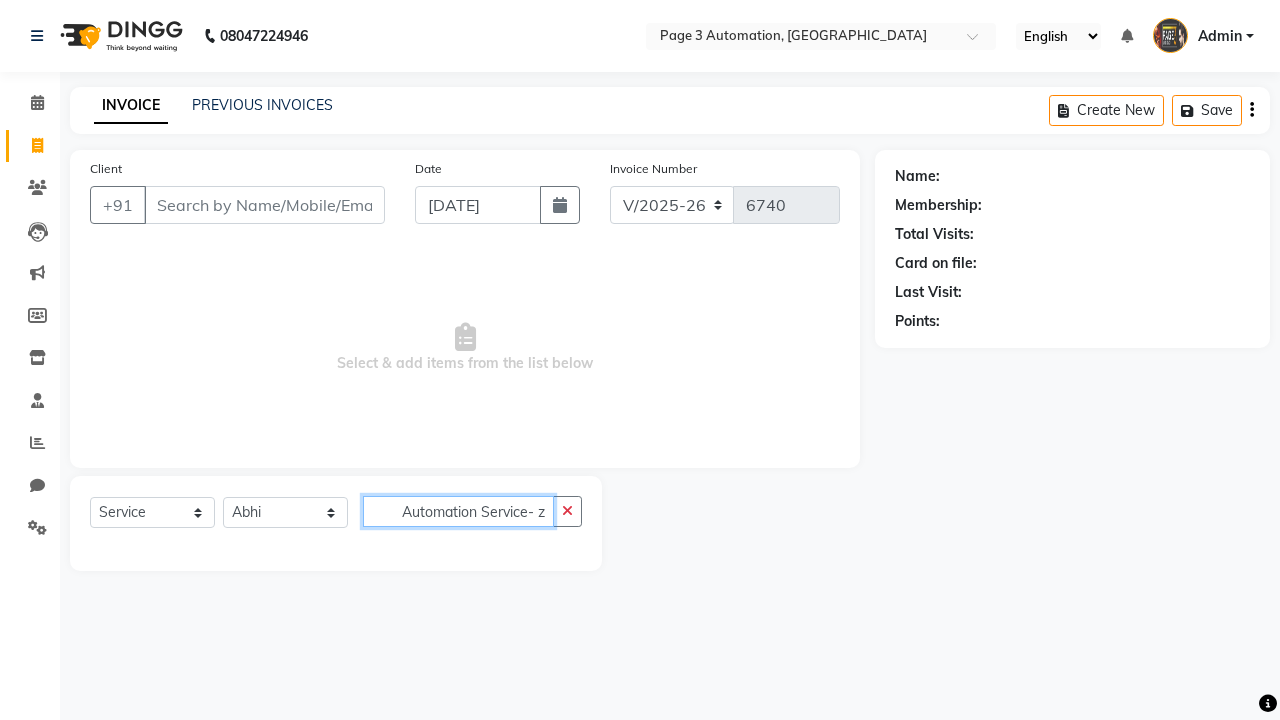 type on "Automation Service- zbI37" 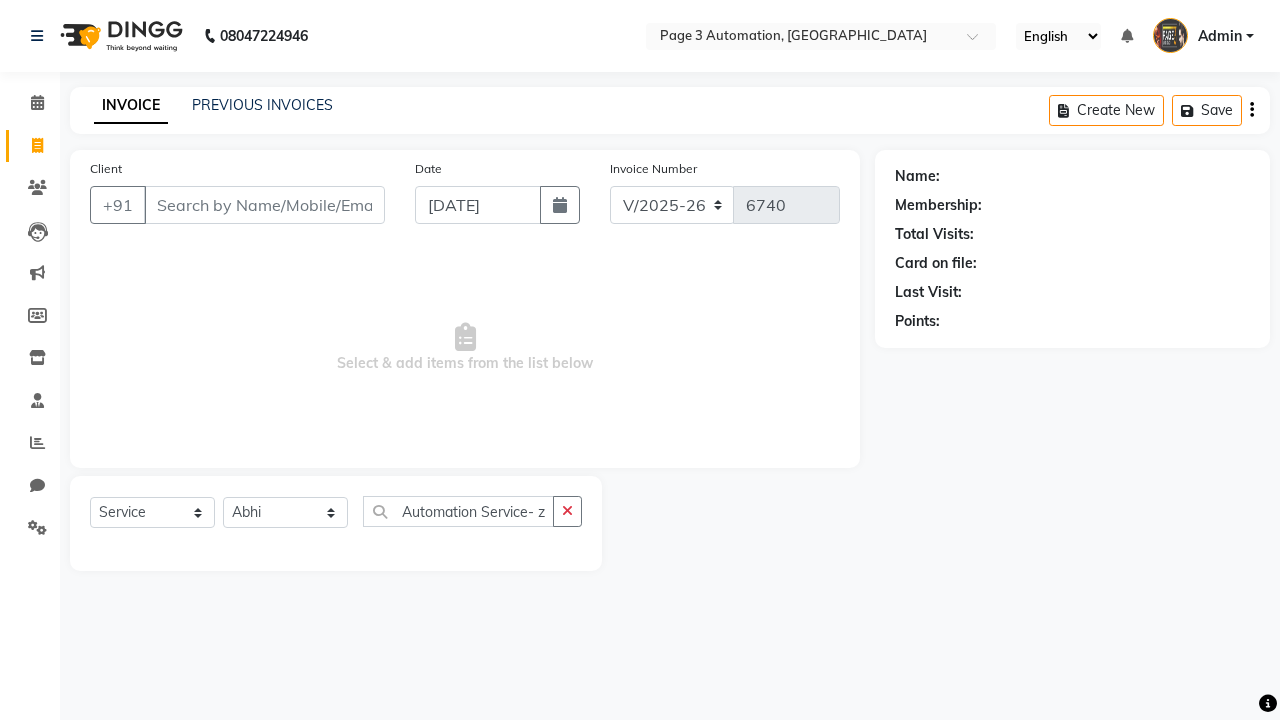click on "Admin" at bounding box center (1220, 36) 